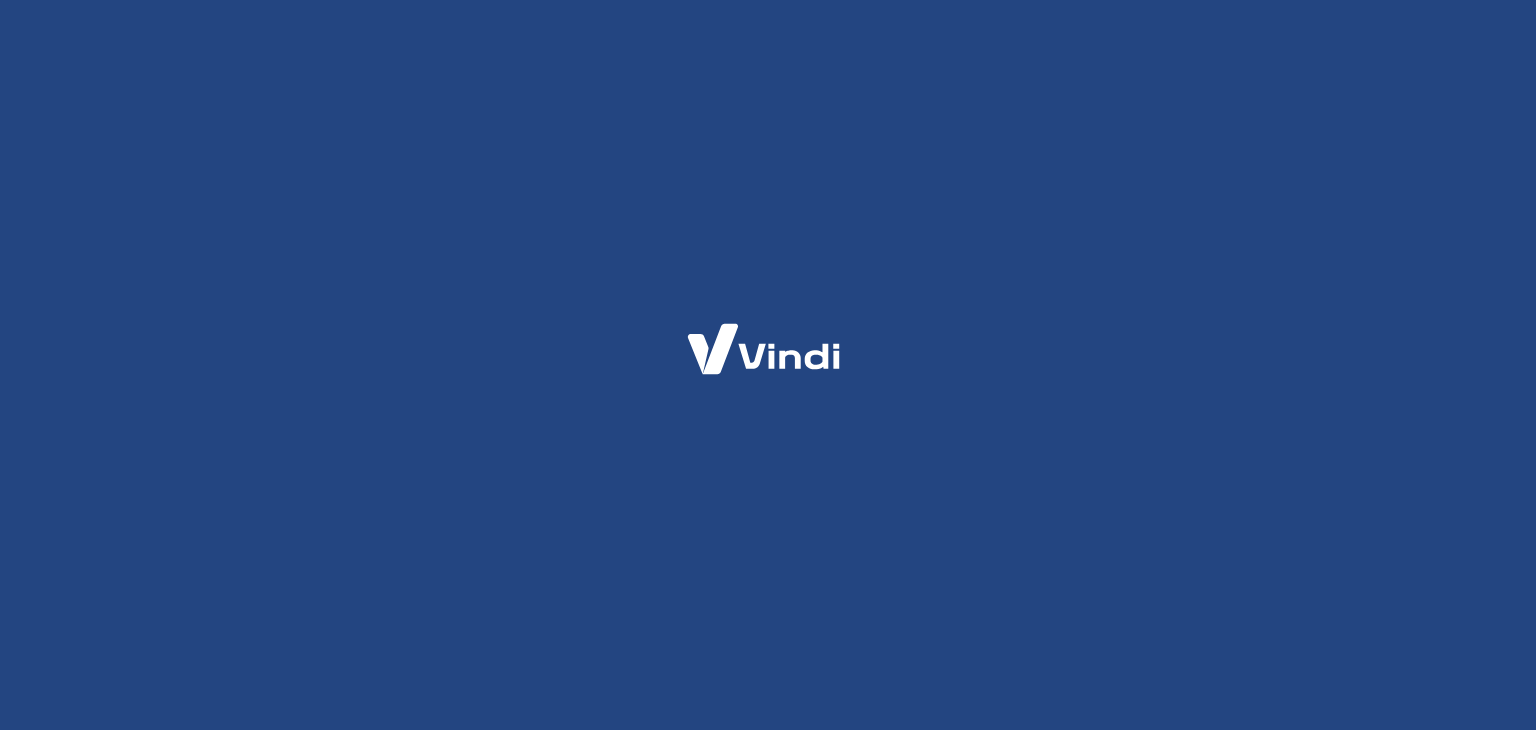scroll, scrollTop: 0, scrollLeft: 0, axis: both 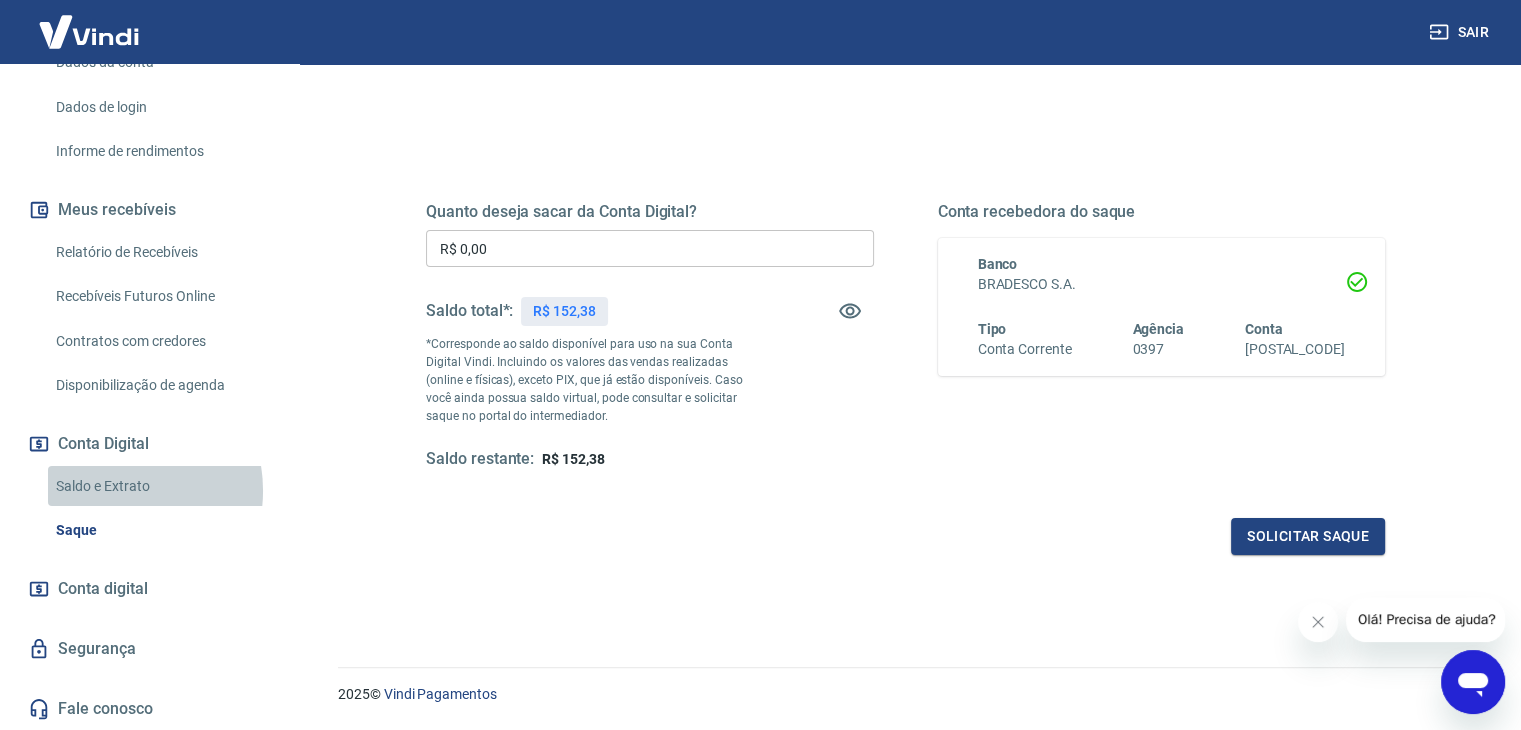 click on "Saldo e Extrato" at bounding box center (161, 486) 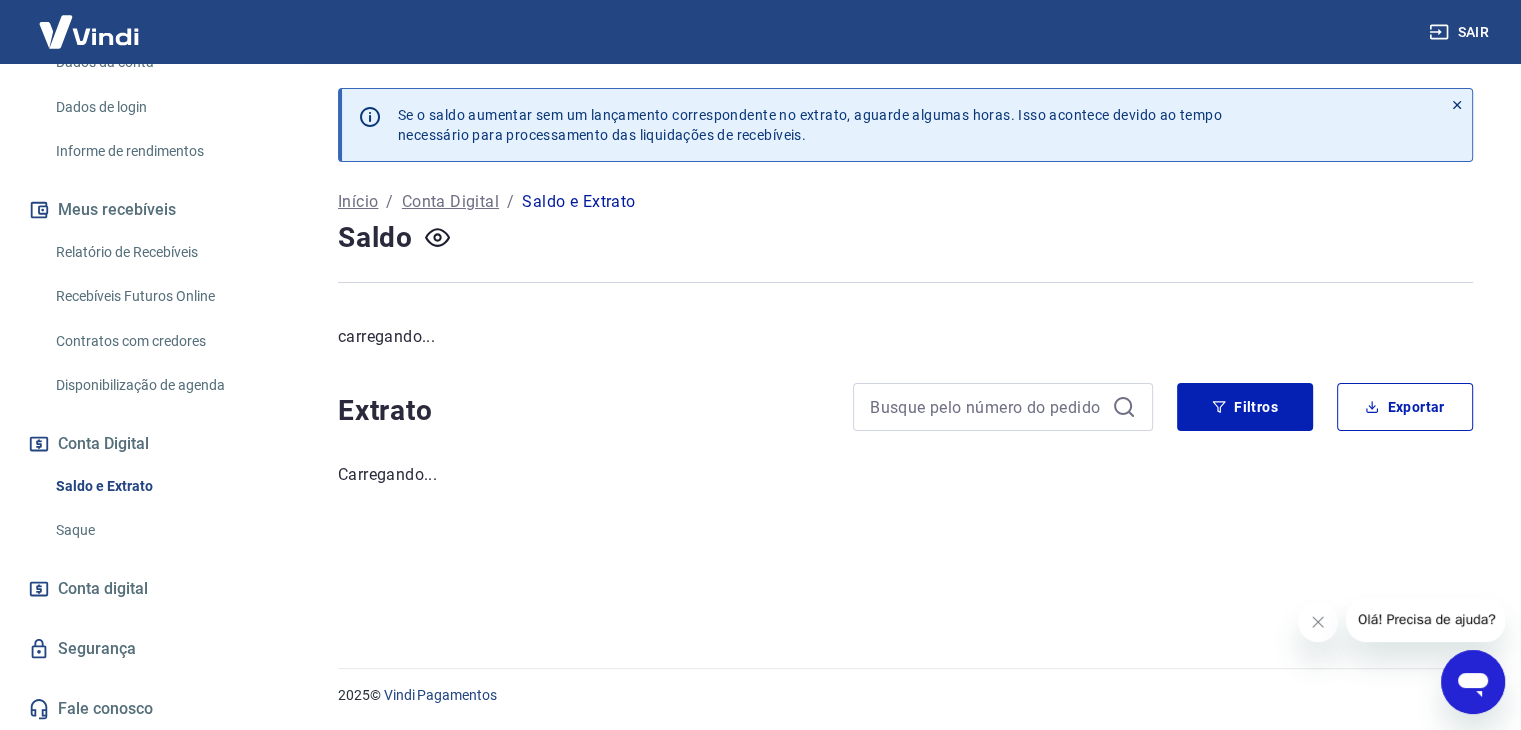 scroll, scrollTop: 0, scrollLeft: 0, axis: both 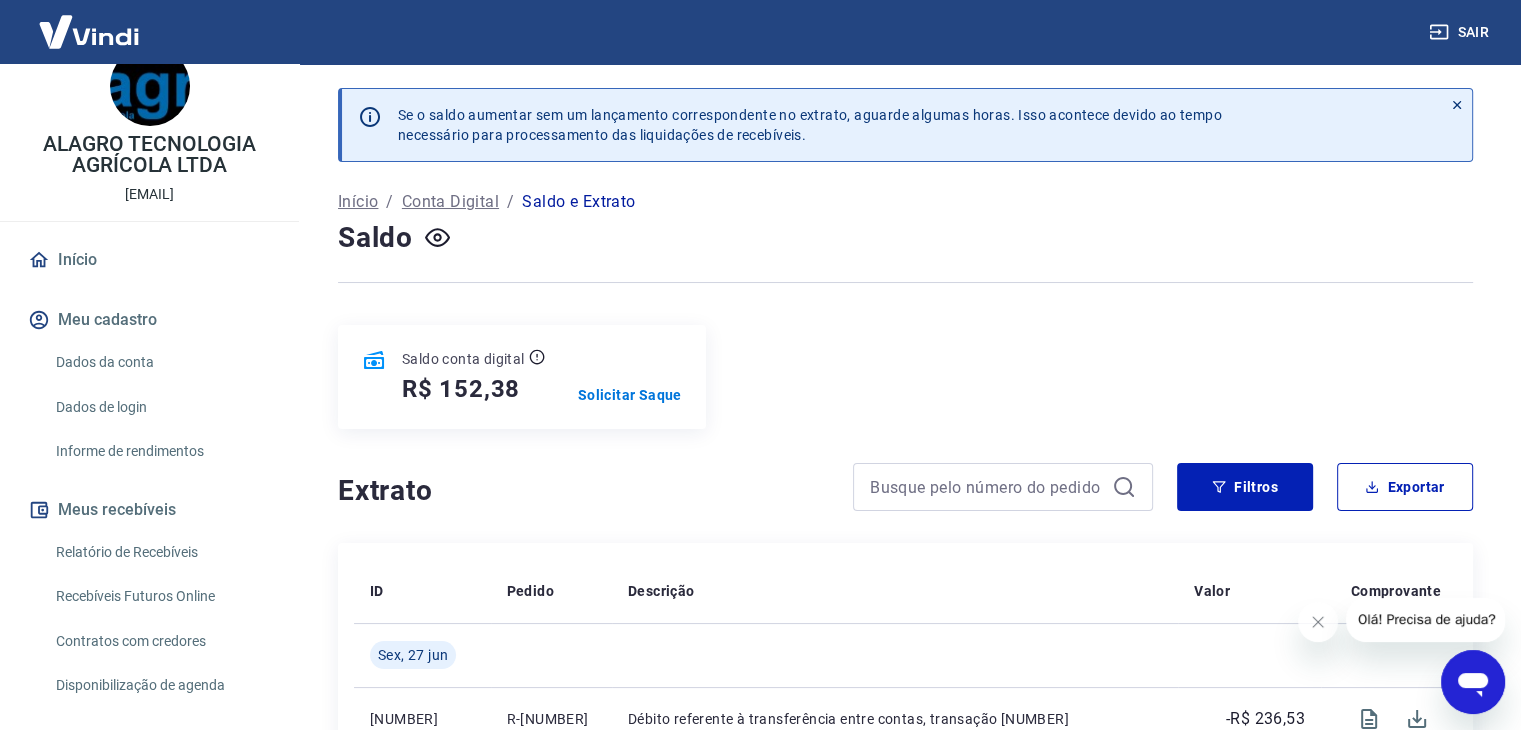 click on "Dados da conta" at bounding box center [161, 362] 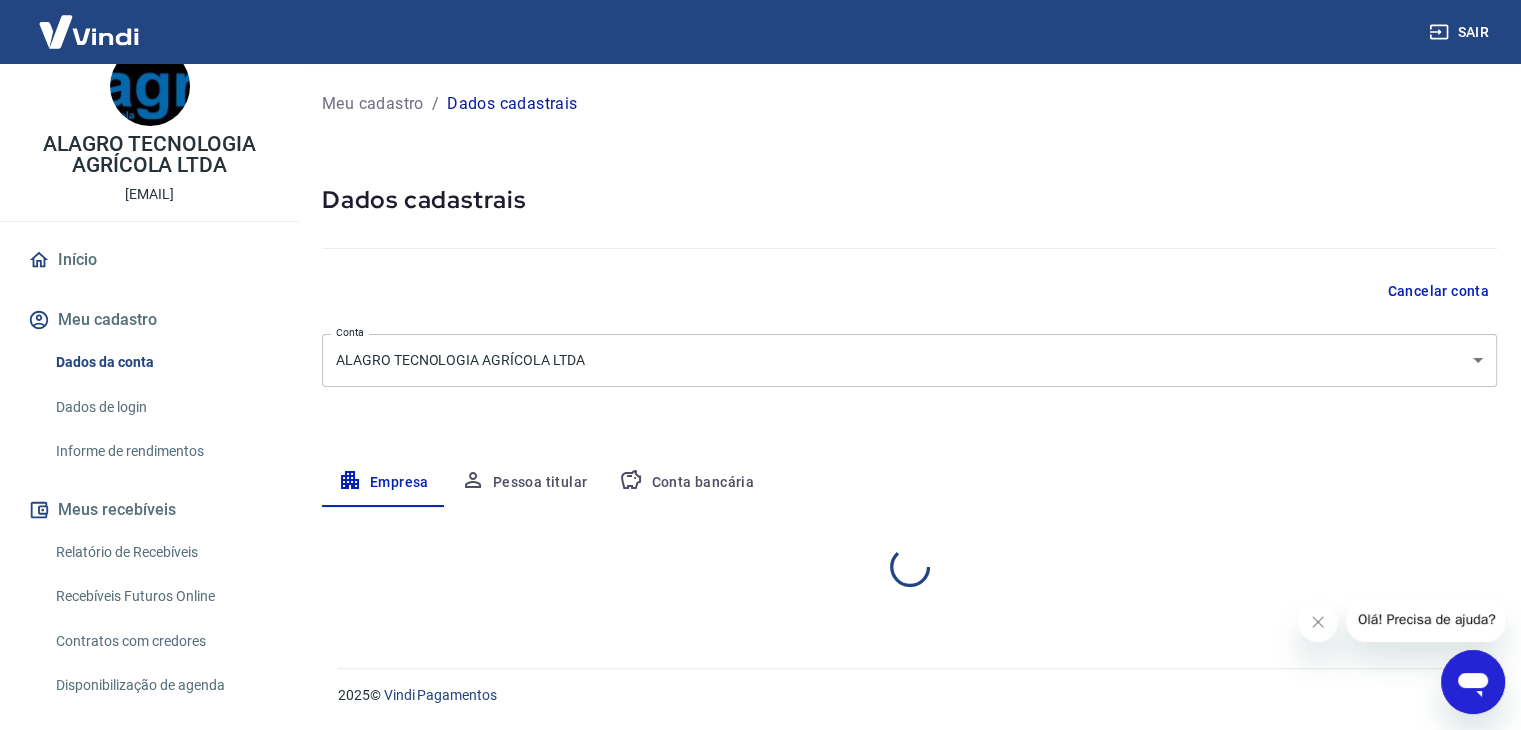 select on "SP" 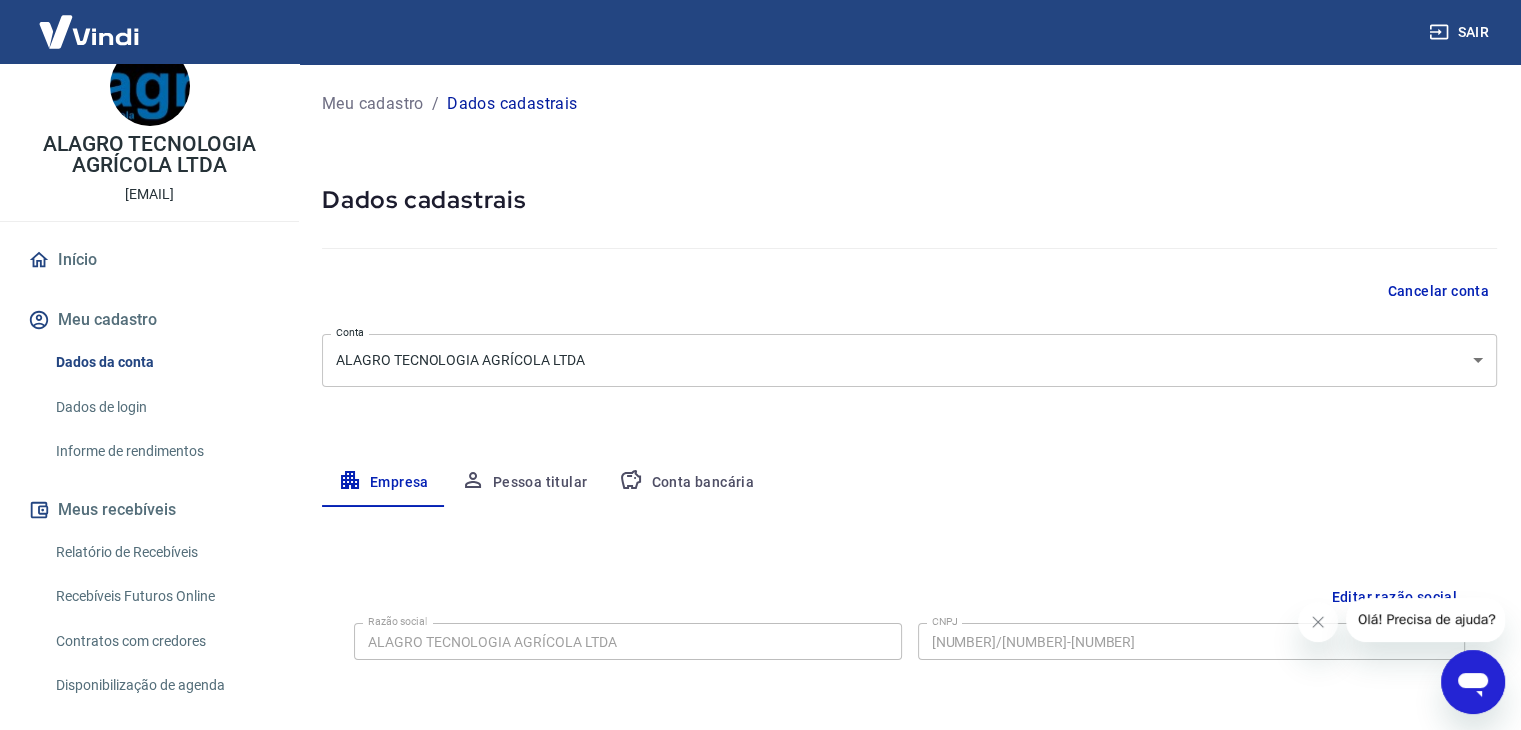 click on "Dados de login" at bounding box center (161, 407) 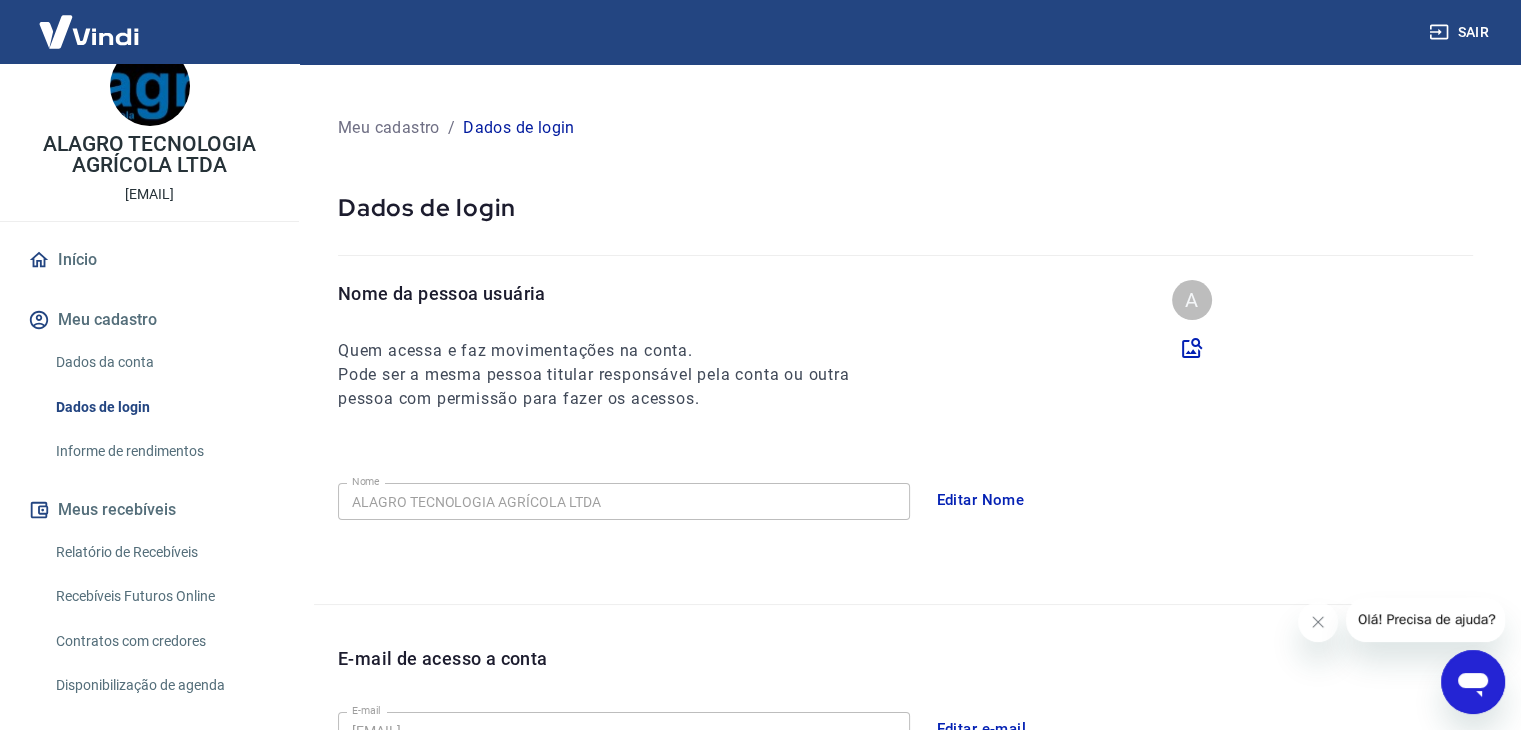 click on "Informe de rendimentos" at bounding box center [161, 451] 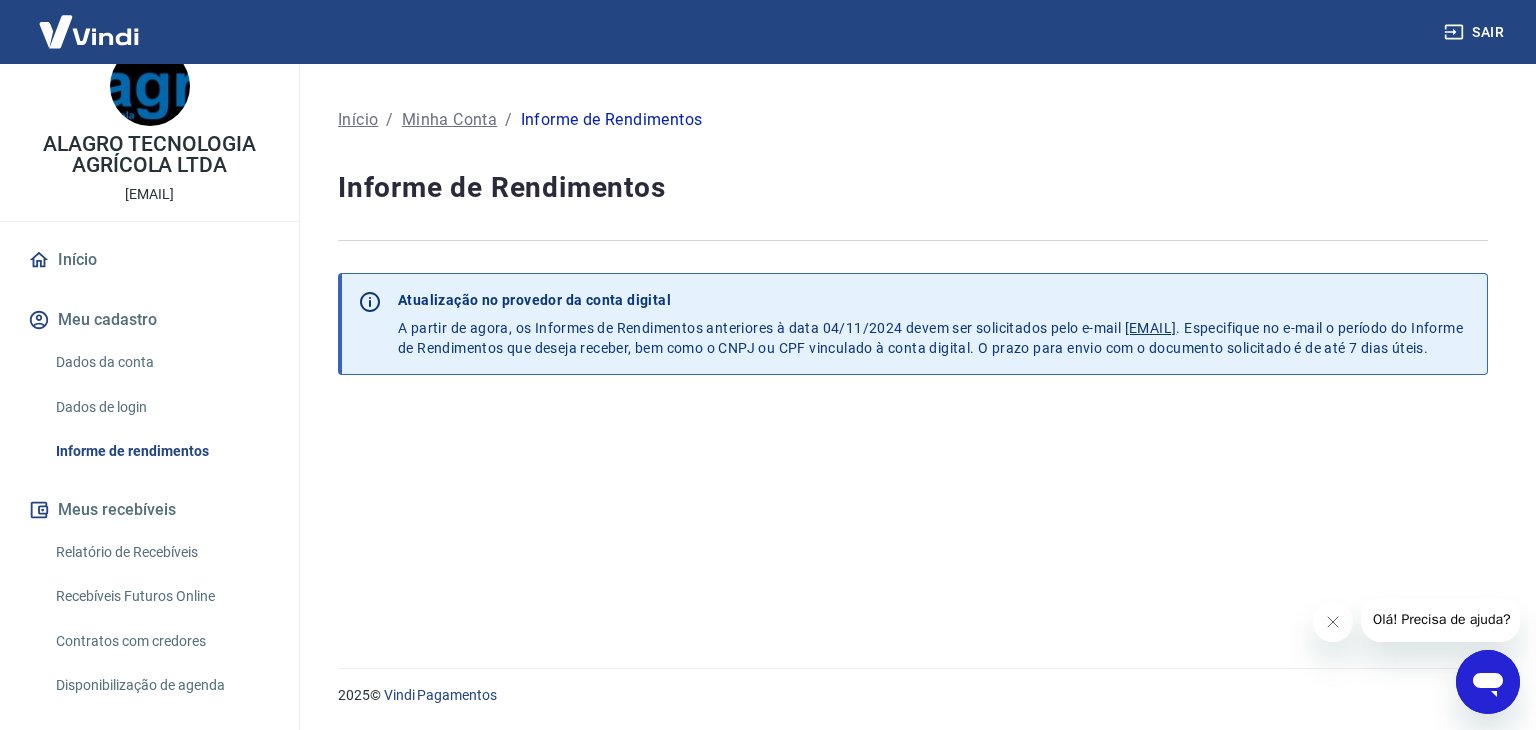click on "Relatório de Recebíveis" at bounding box center (161, 552) 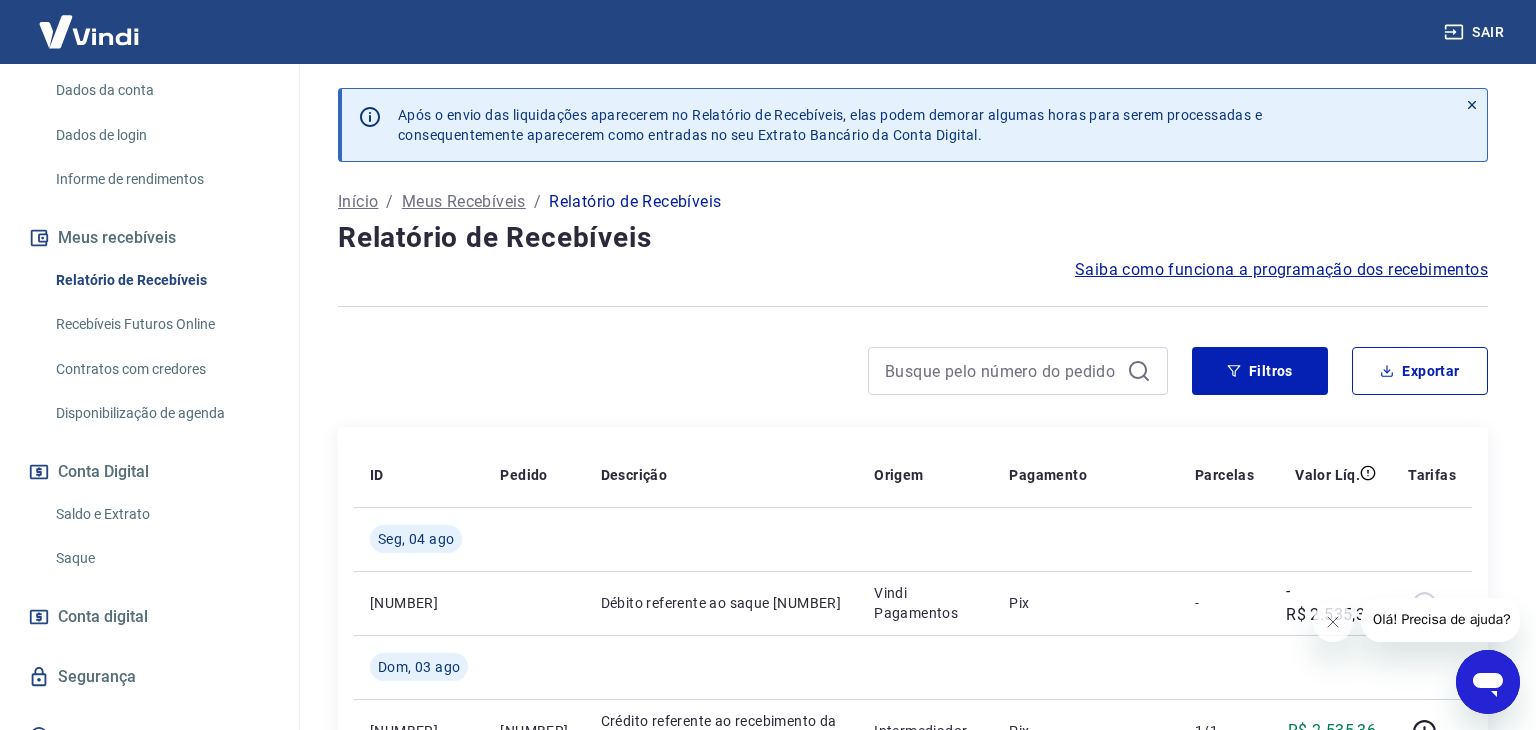 scroll, scrollTop: 334, scrollLeft: 0, axis: vertical 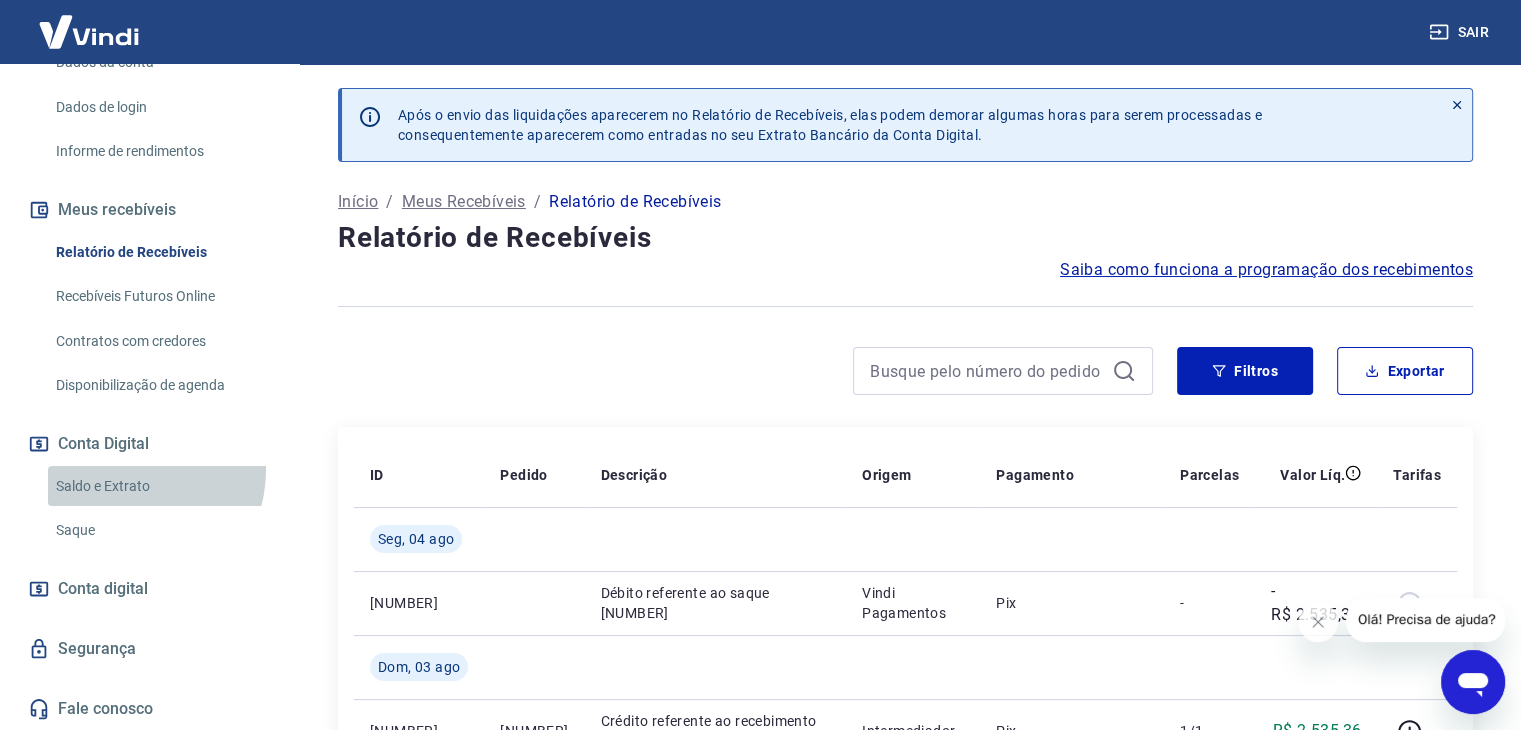 click on "Saldo e Extrato" at bounding box center (161, 486) 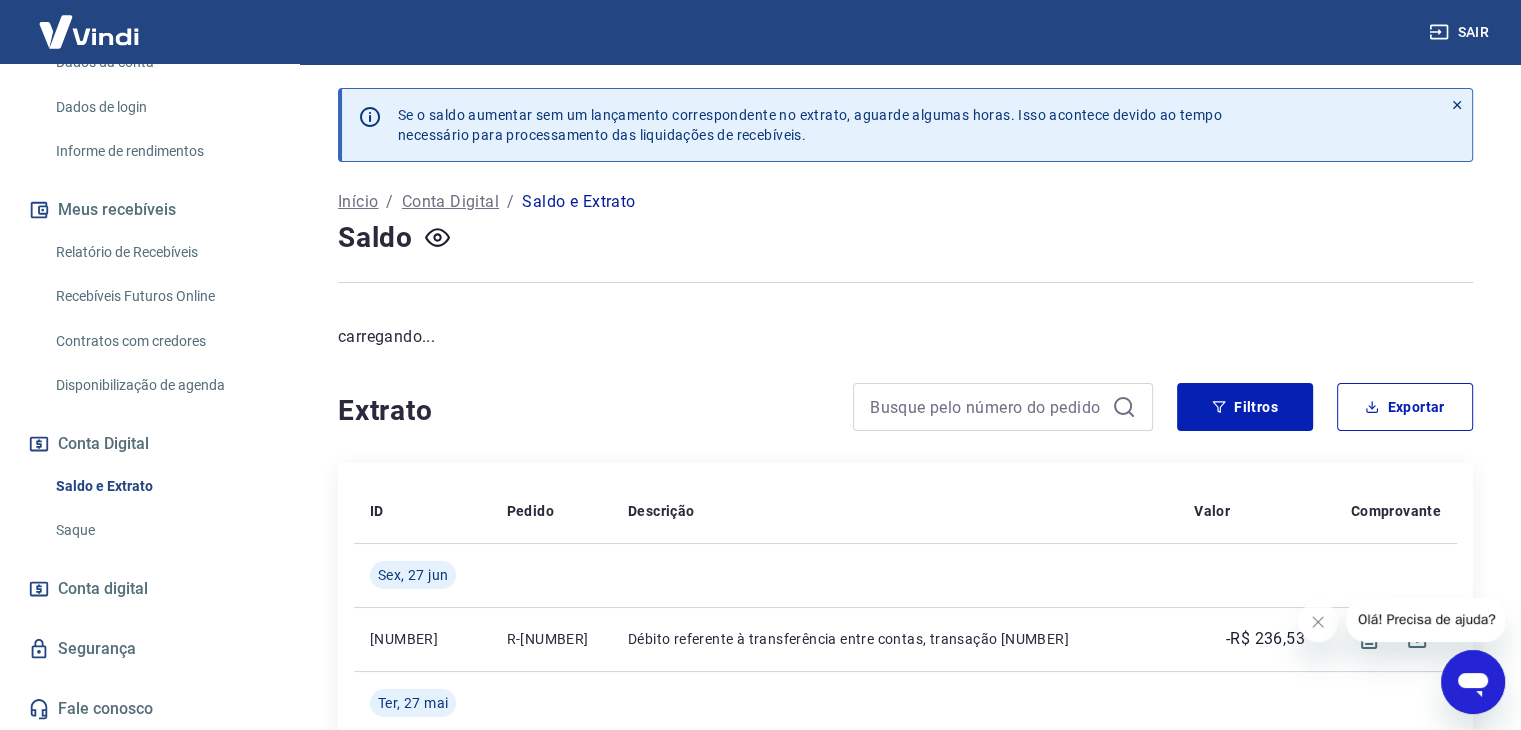 click on "Saque" at bounding box center (161, 530) 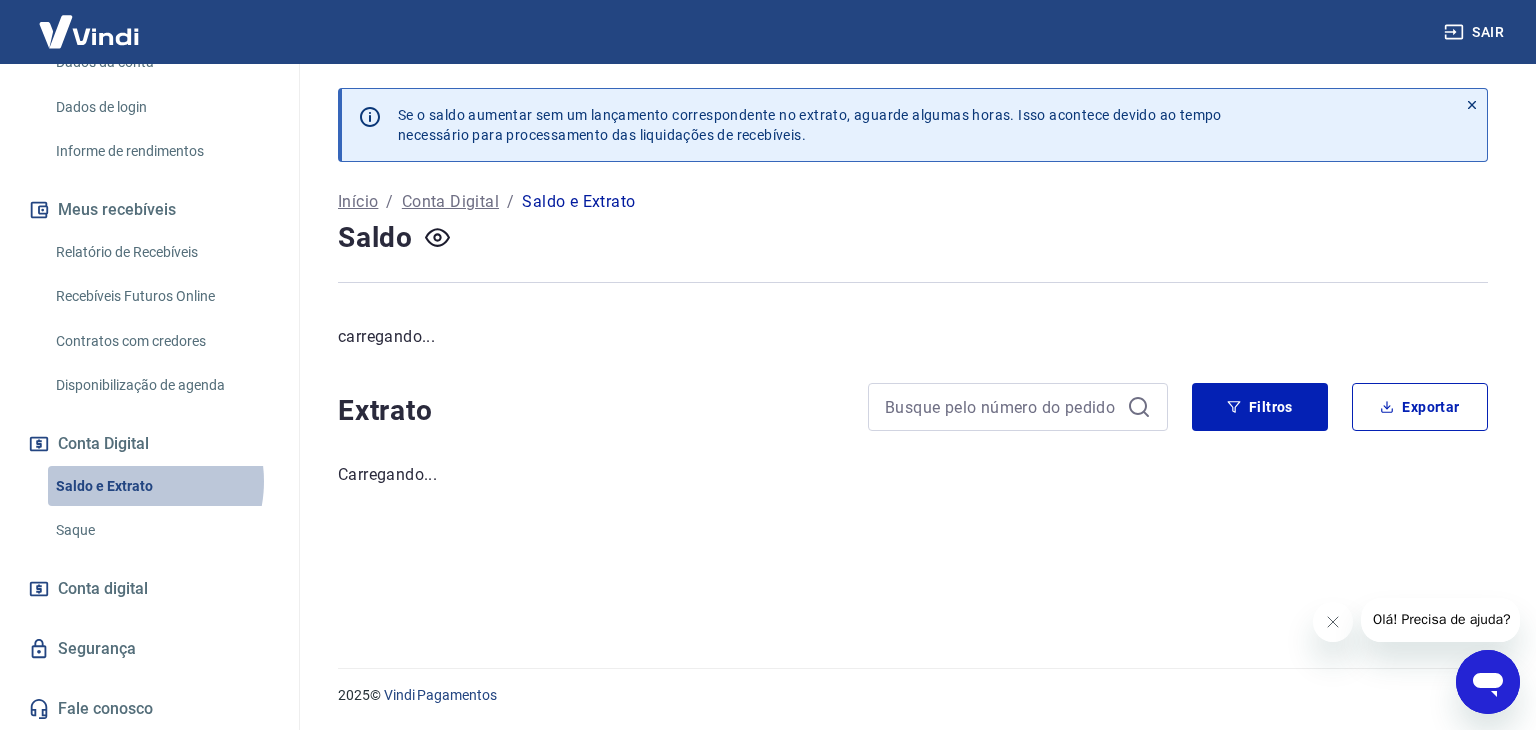 click on "Saldo e Extrato" at bounding box center [161, 486] 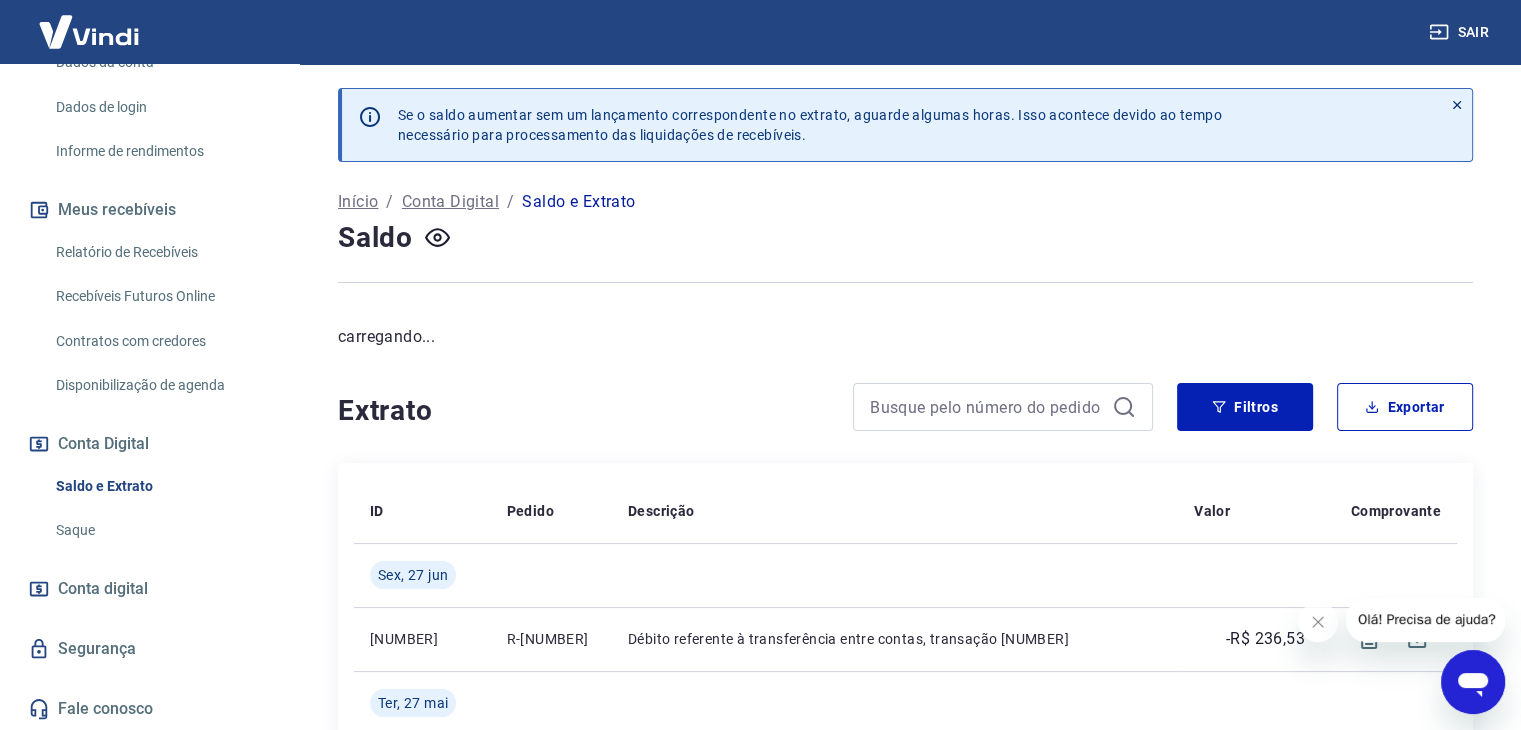 click on "Conta digital" at bounding box center (103, 589) 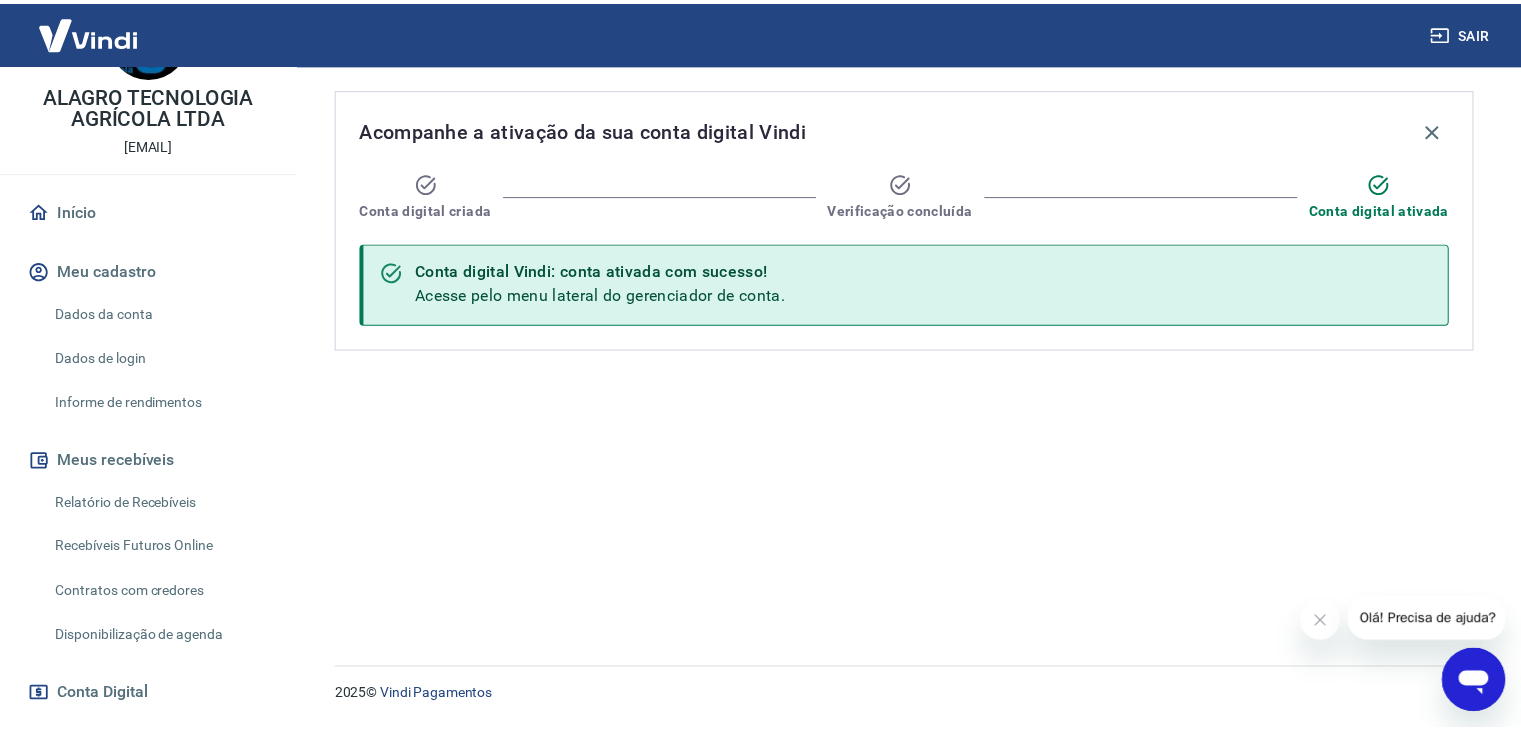 scroll, scrollTop: 0, scrollLeft: 0, axis: both 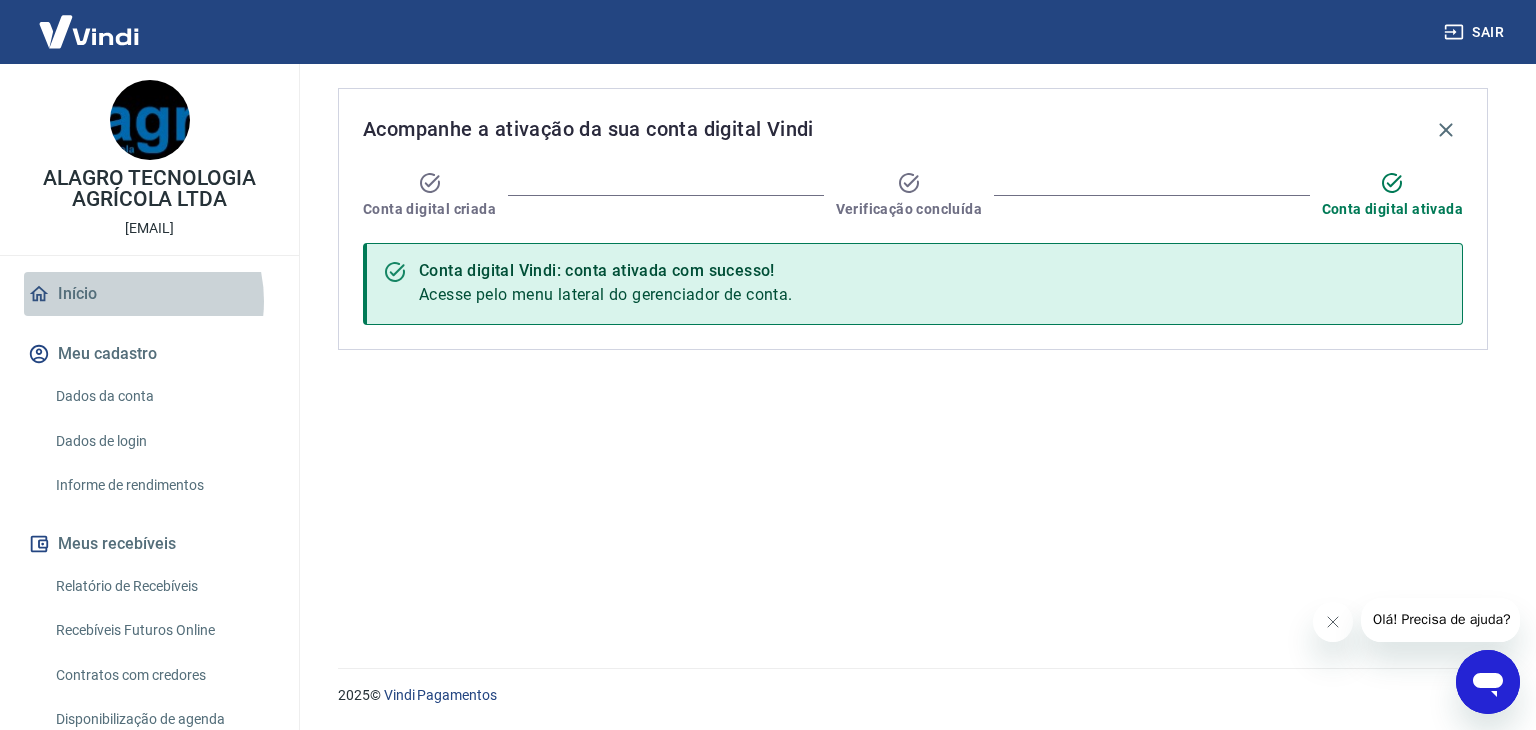 click on "Início" at bounding box center [149, 294] 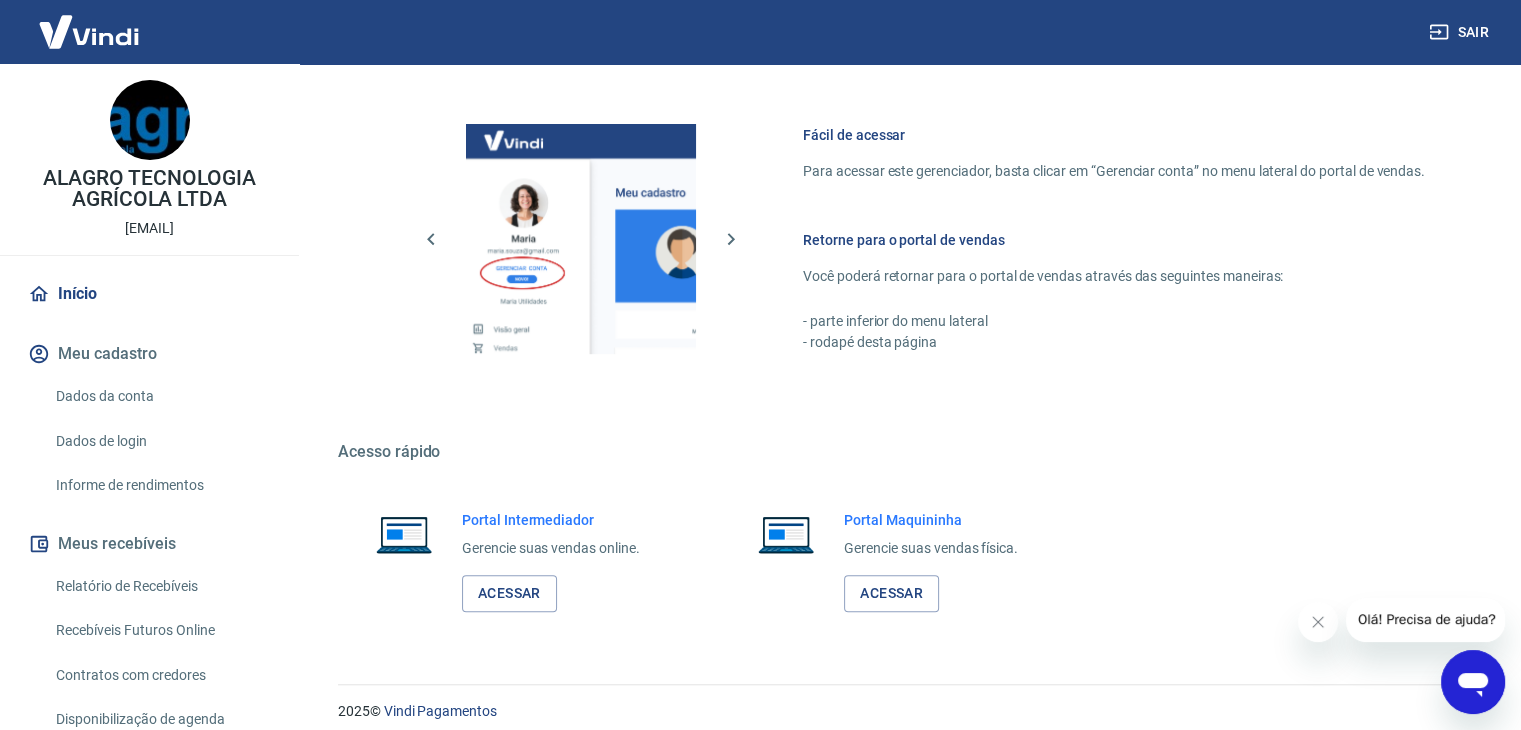 scroll, scrollTop: 848, scrollLeft: 0, axis: vertical 